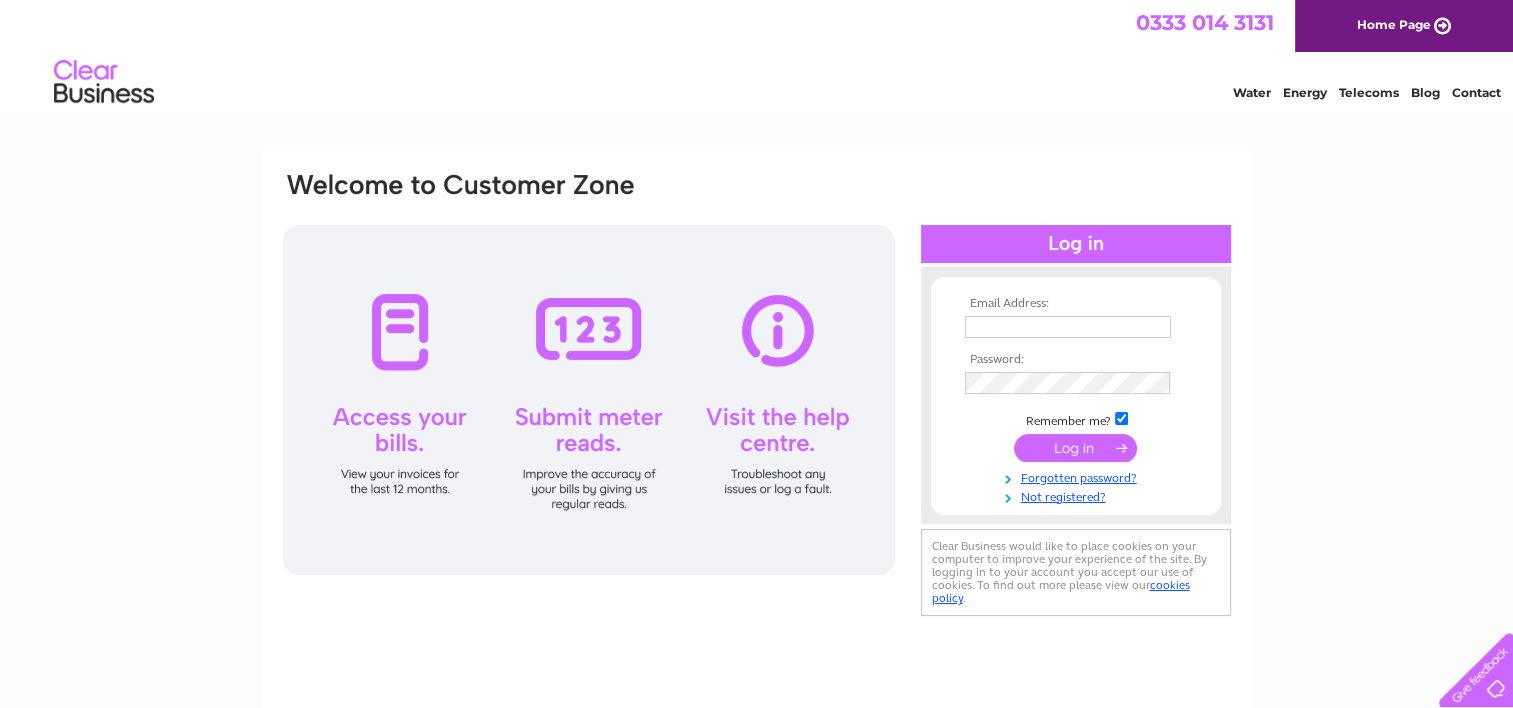 scroll, scrollTop: 0, scrollLeft: 0, axis: both 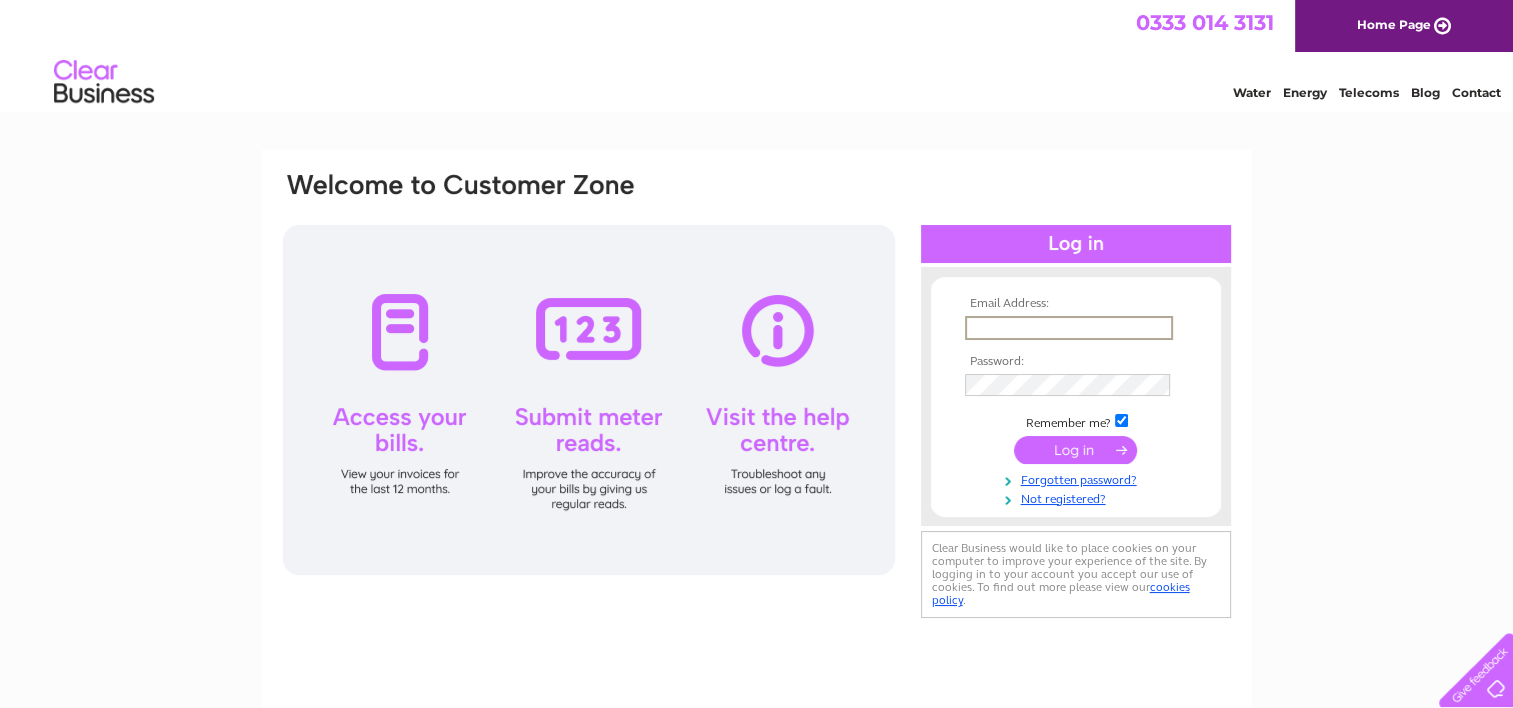 type on "[USERNAME]@example.com" 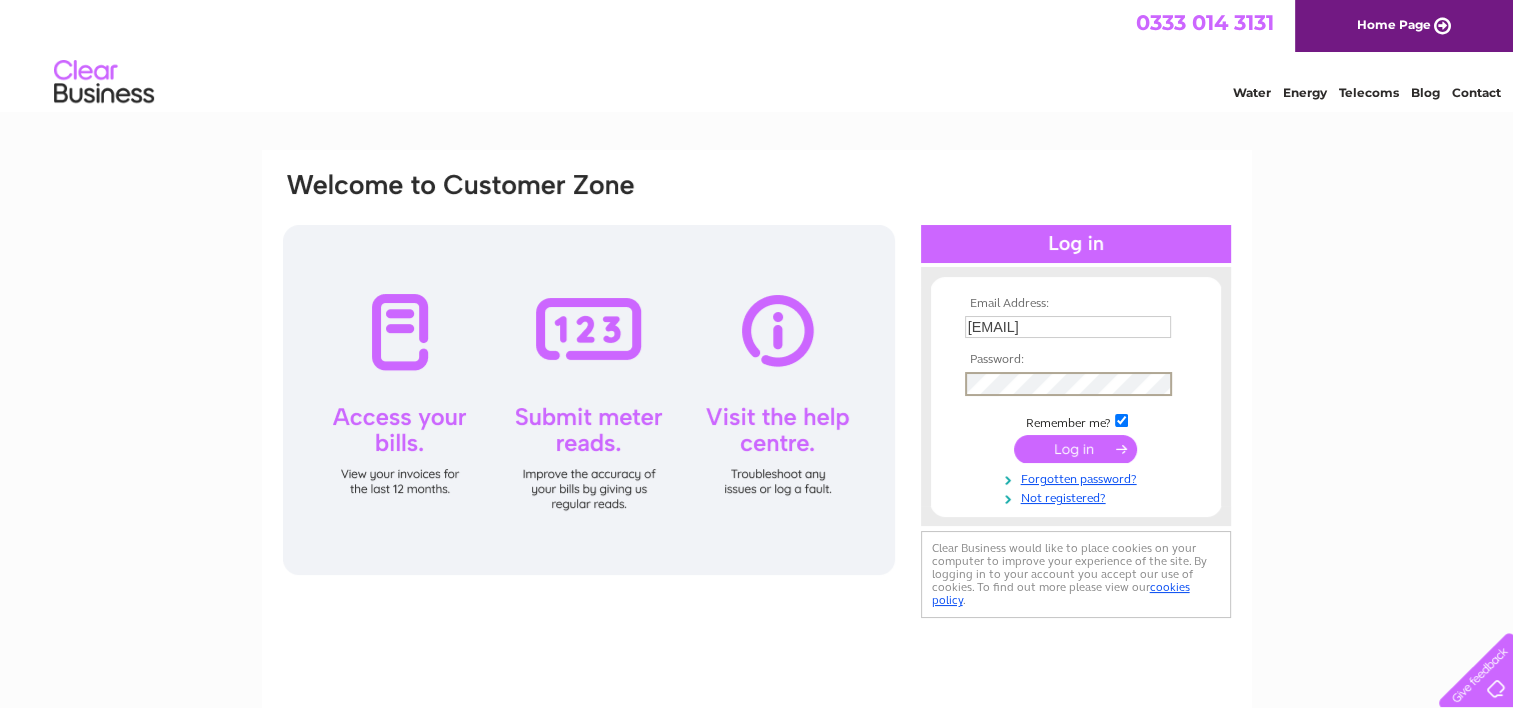 click at bounding box center [1075, 449] 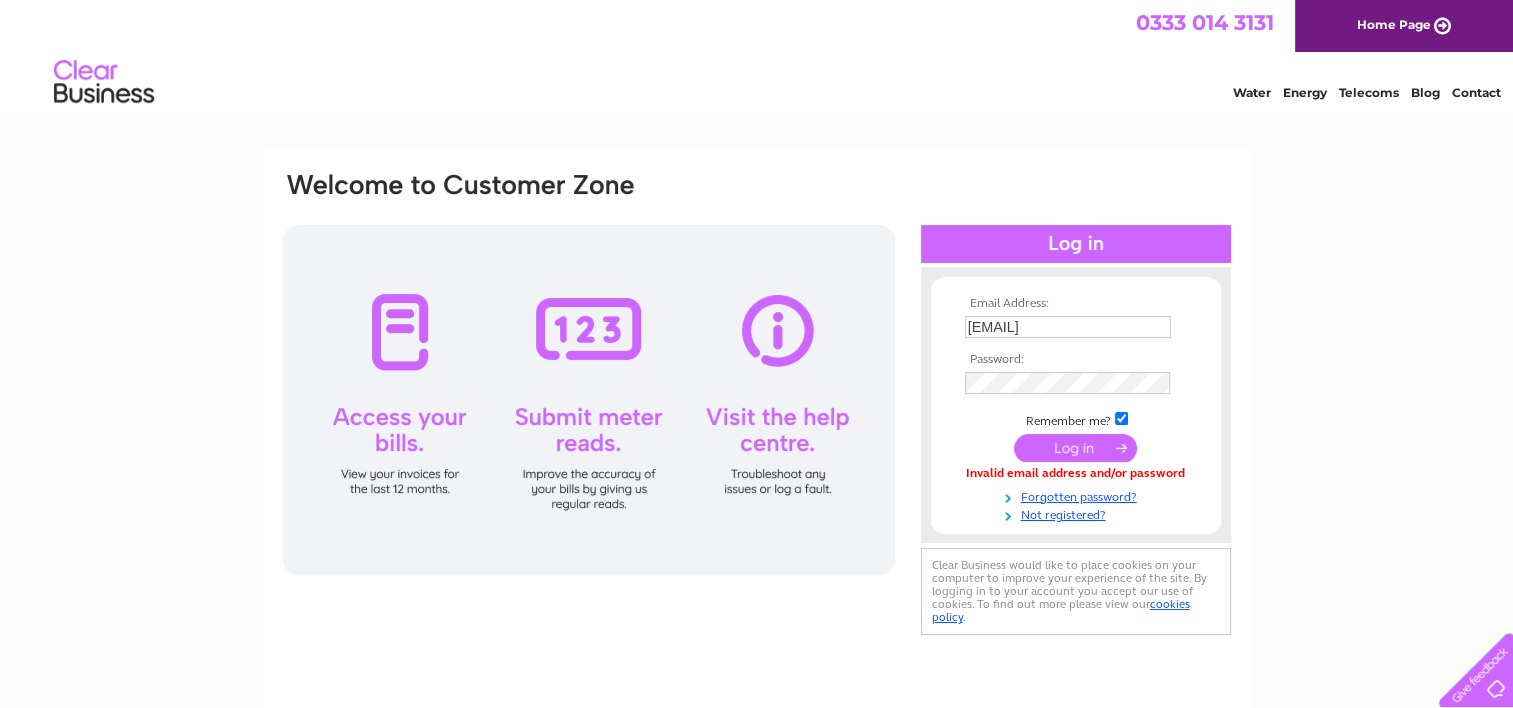 scroll, scrollTop: 0, scrollLeft: 0, axis: both 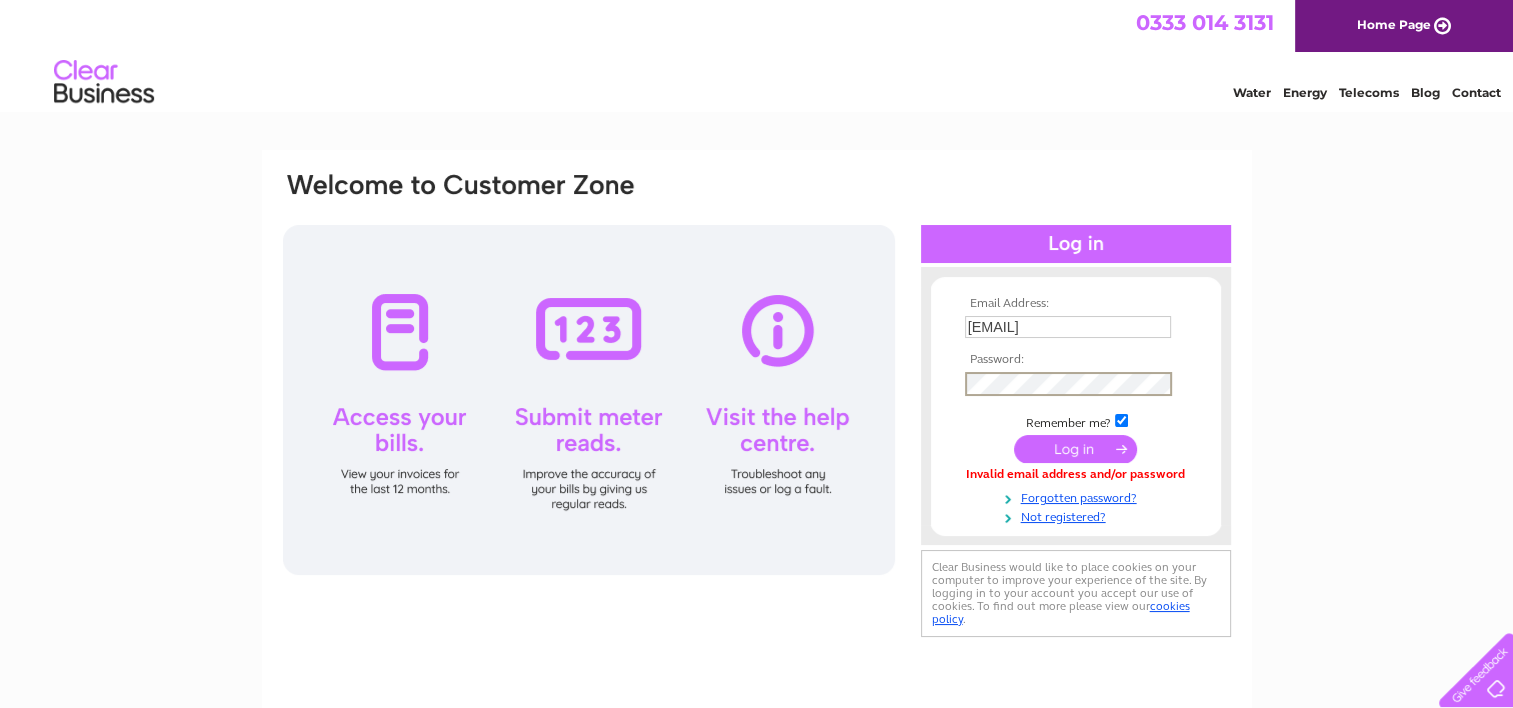 click at bounding box center (1075, 449) 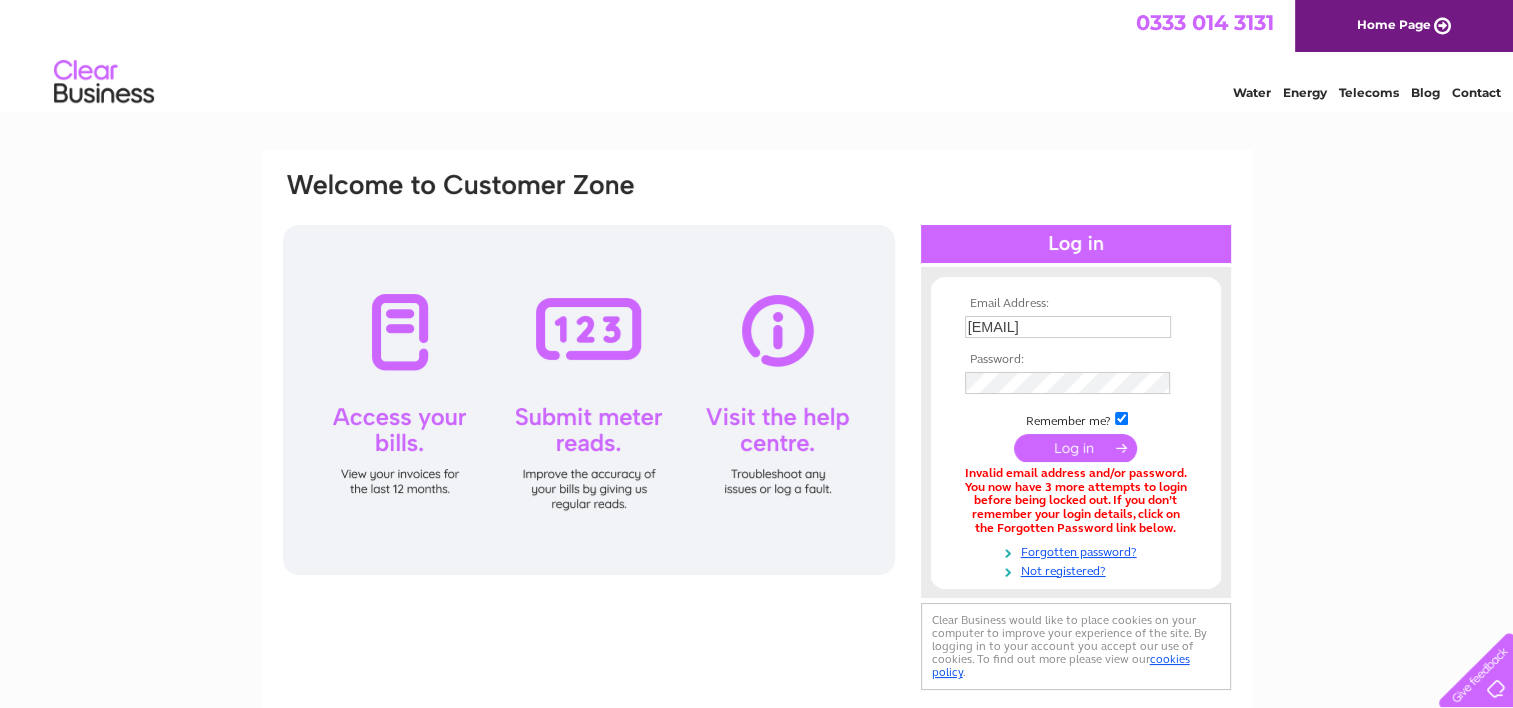 scroll, scrollTop: 0, scrollLeft: 0, axis: both 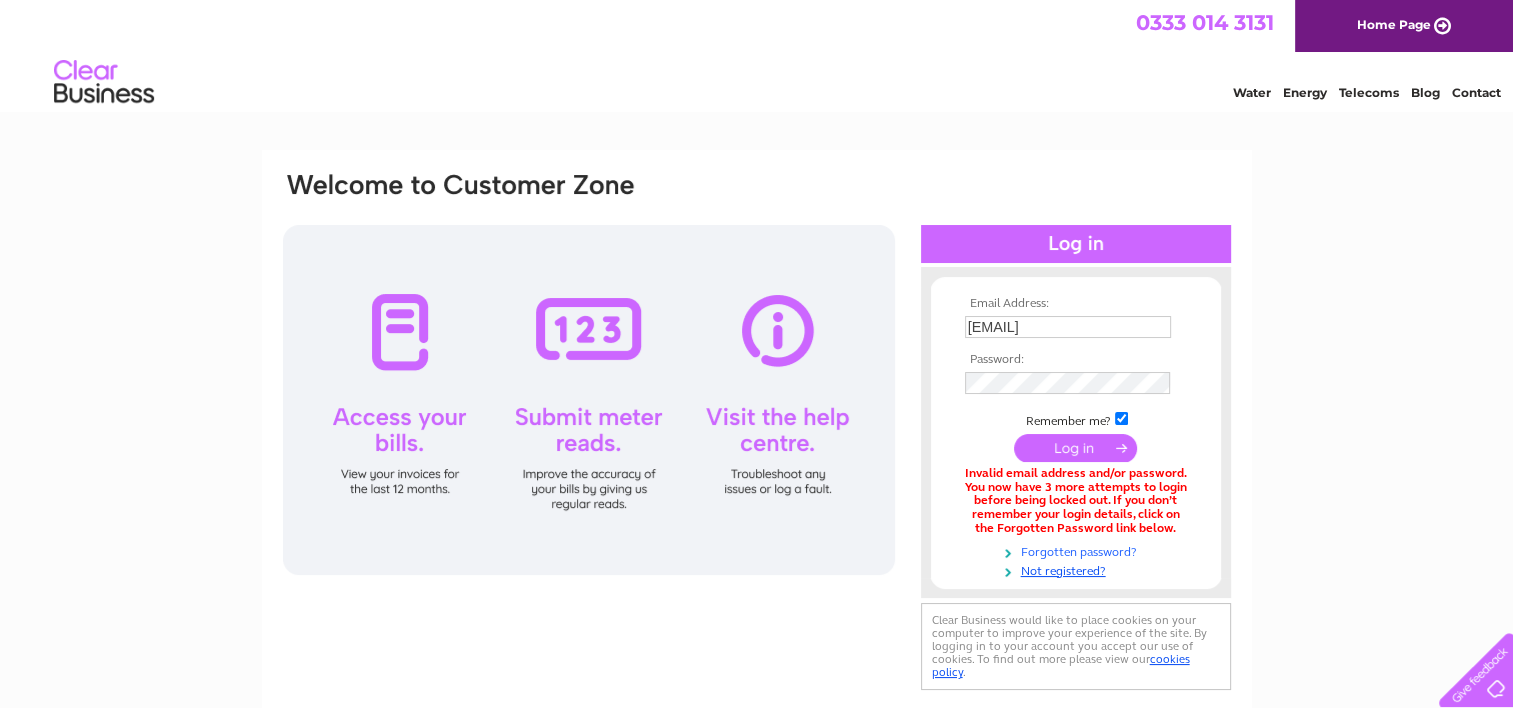 click on "Forgotten password?" at bounding box center [1078, 550] 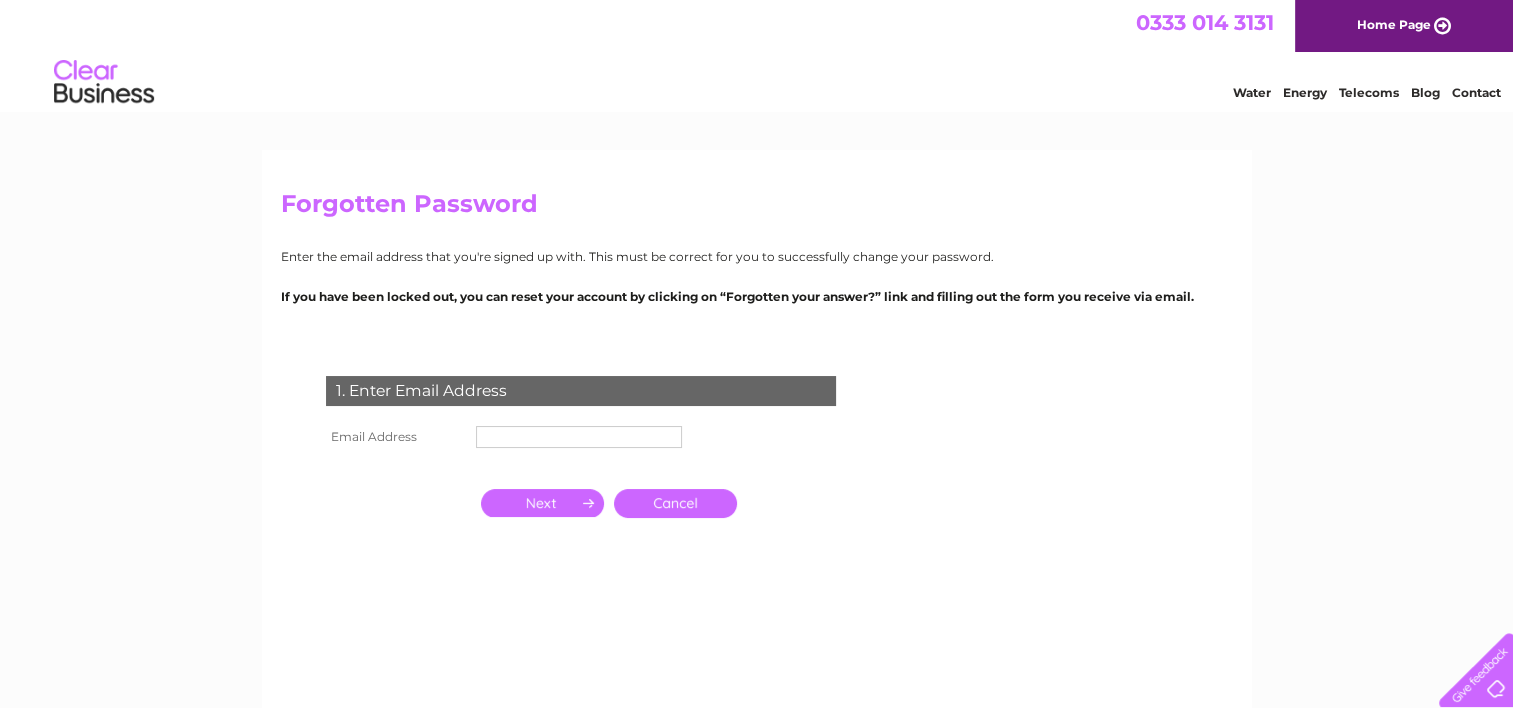 scroll, scrollTop: 0, scrollLeft: 0, axis: both 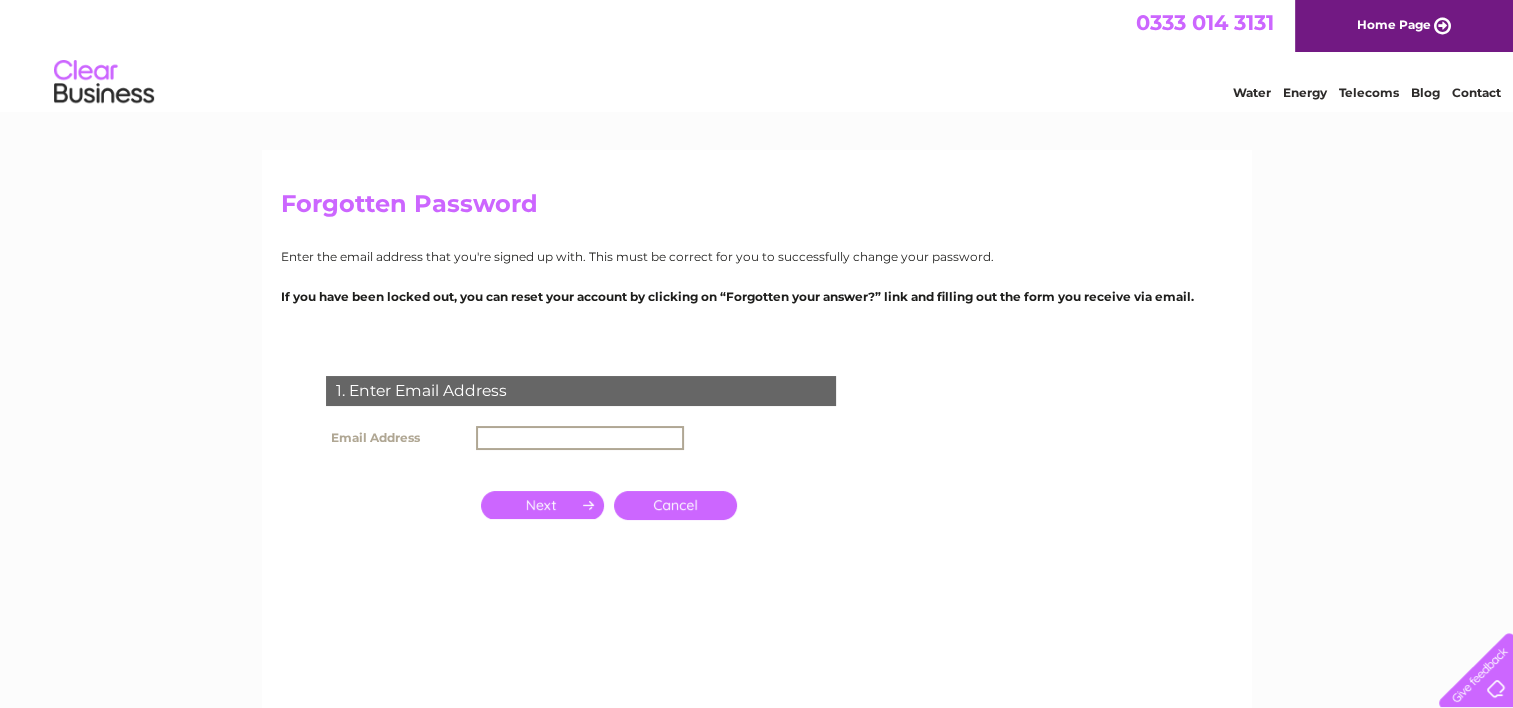 click at bounding box center (580, 438) 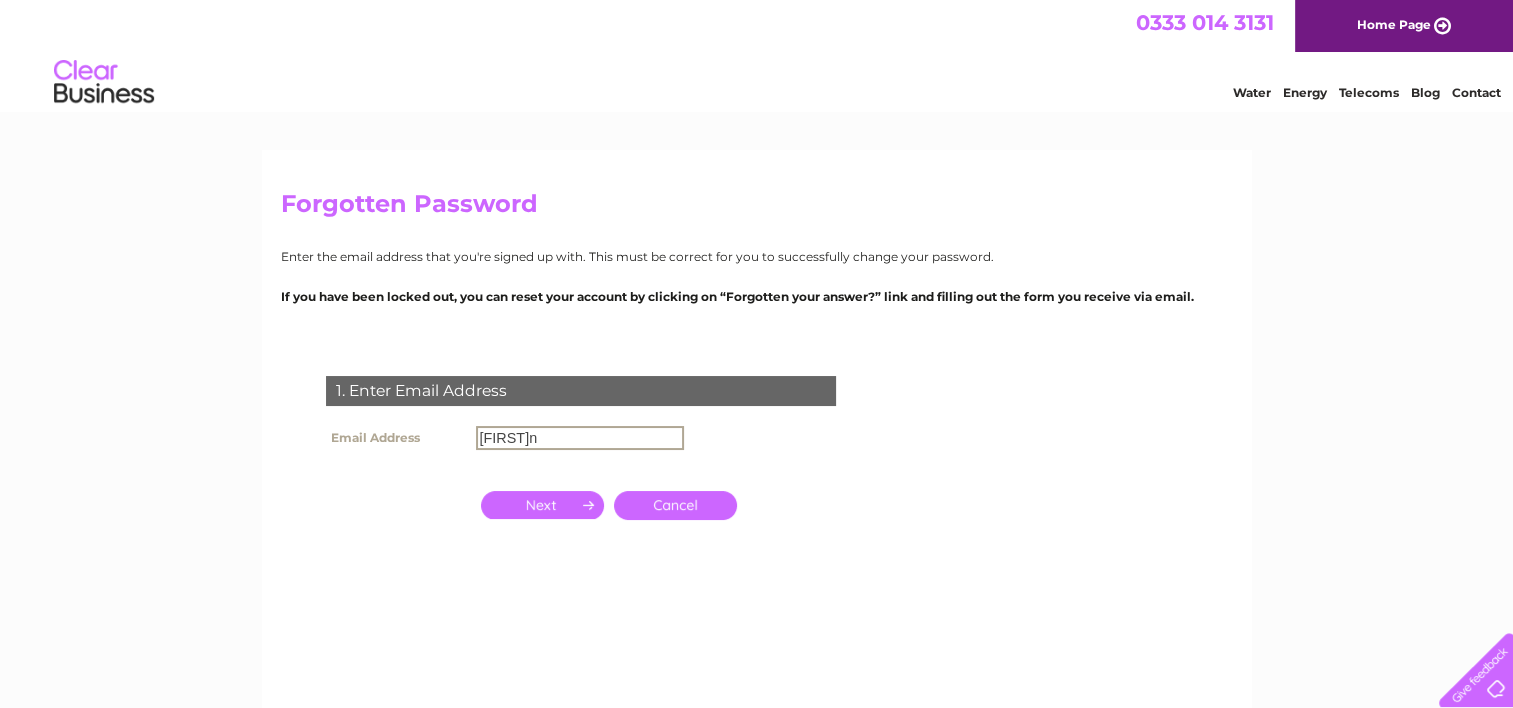 type on "[USERNAME]@example.com" 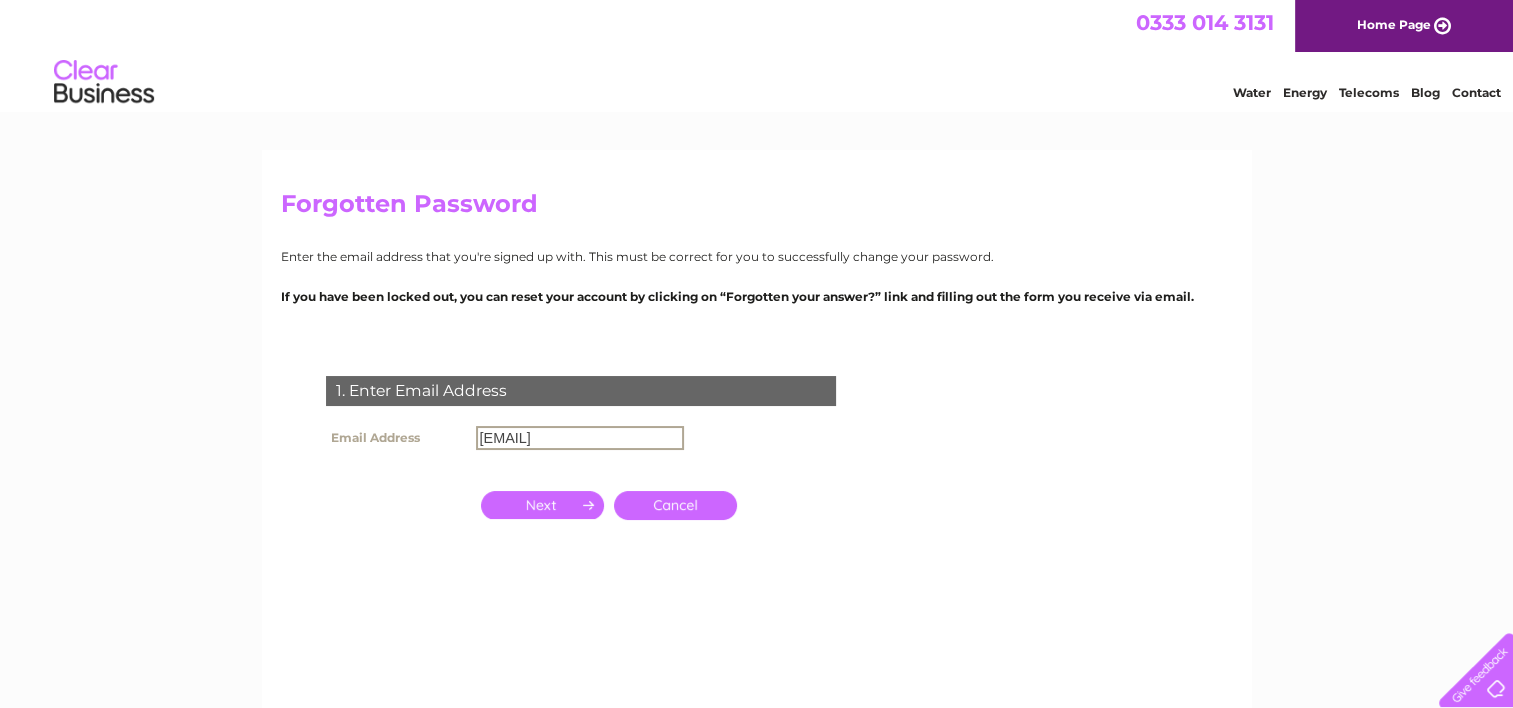 click at bounding box center [542, 505] 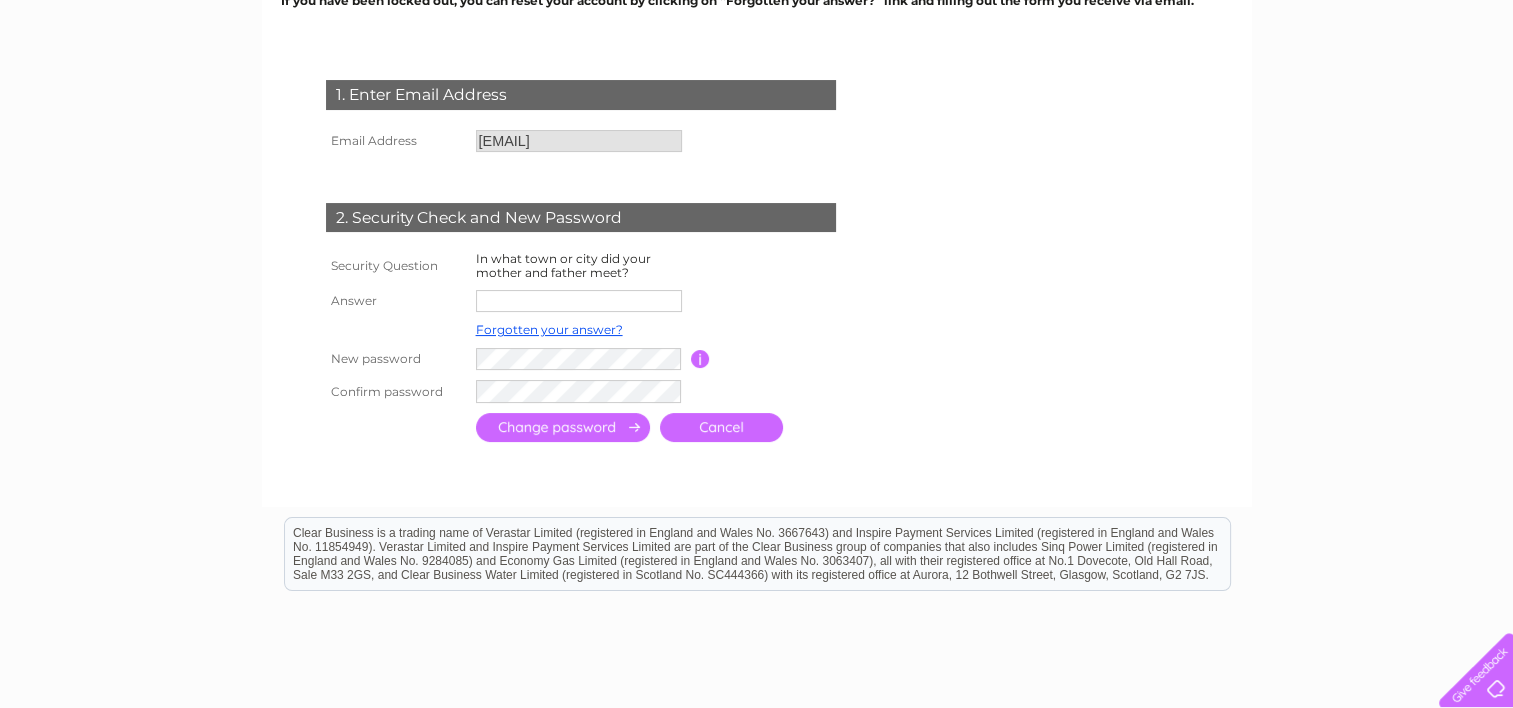 scroll, scrollTop: 300, scrollLeft: 0, axis: vertical 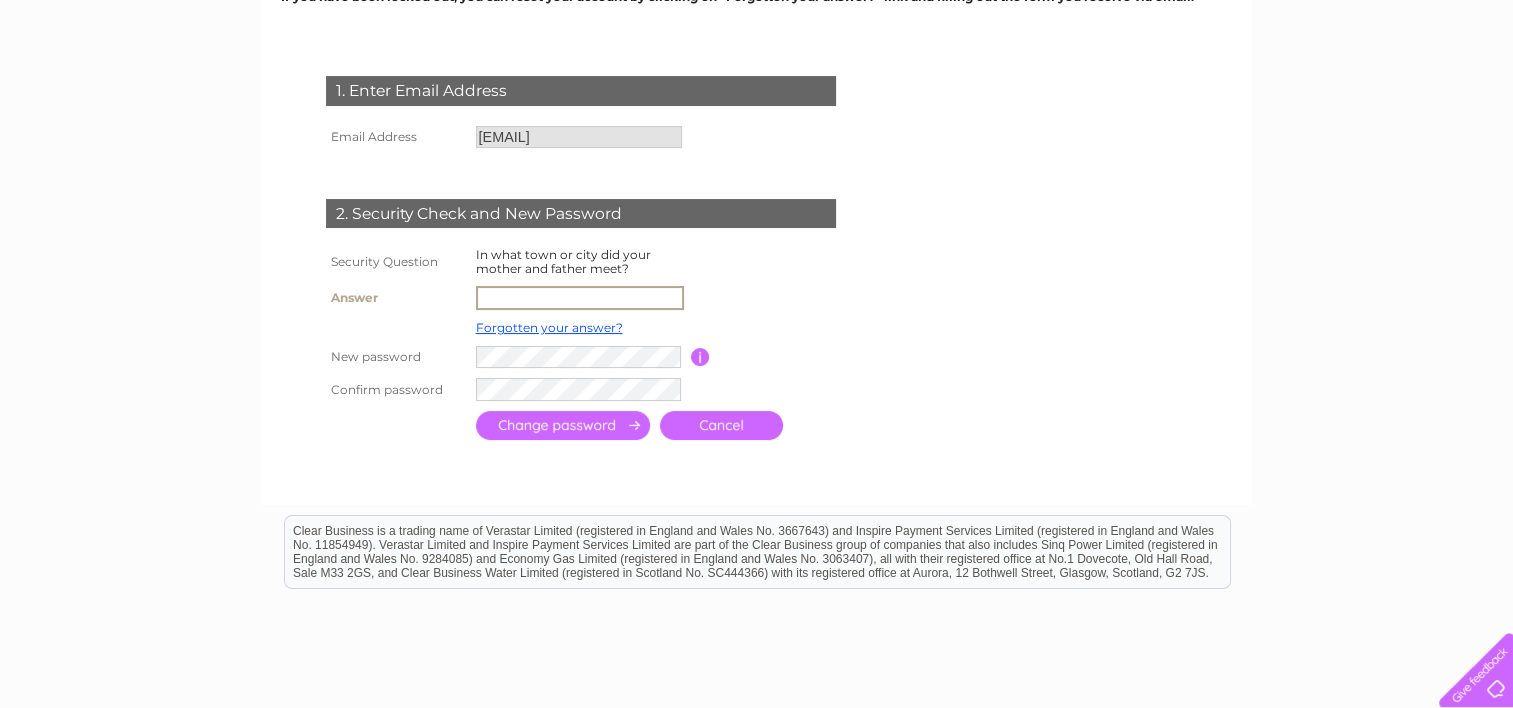 click at bounding box center [580, 298] 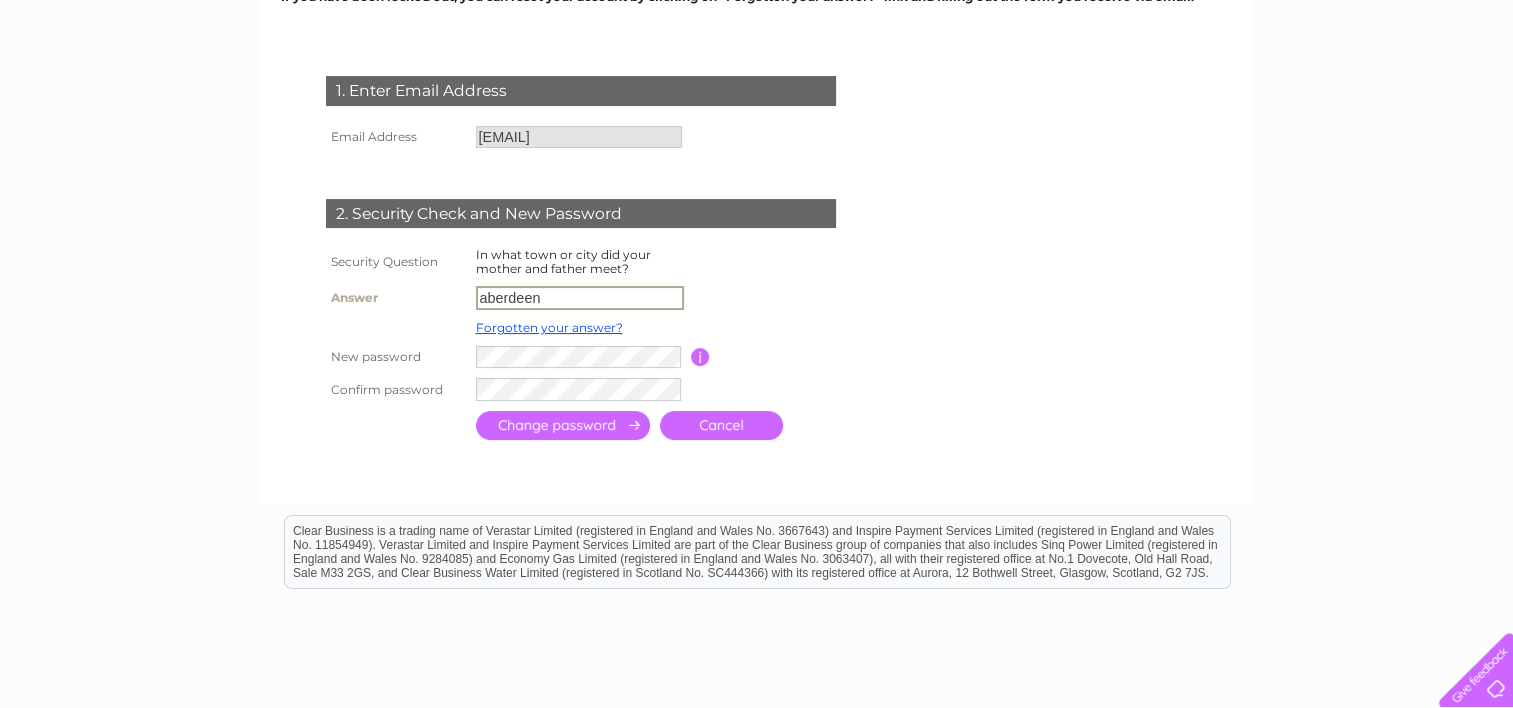 type on "aberdeen" 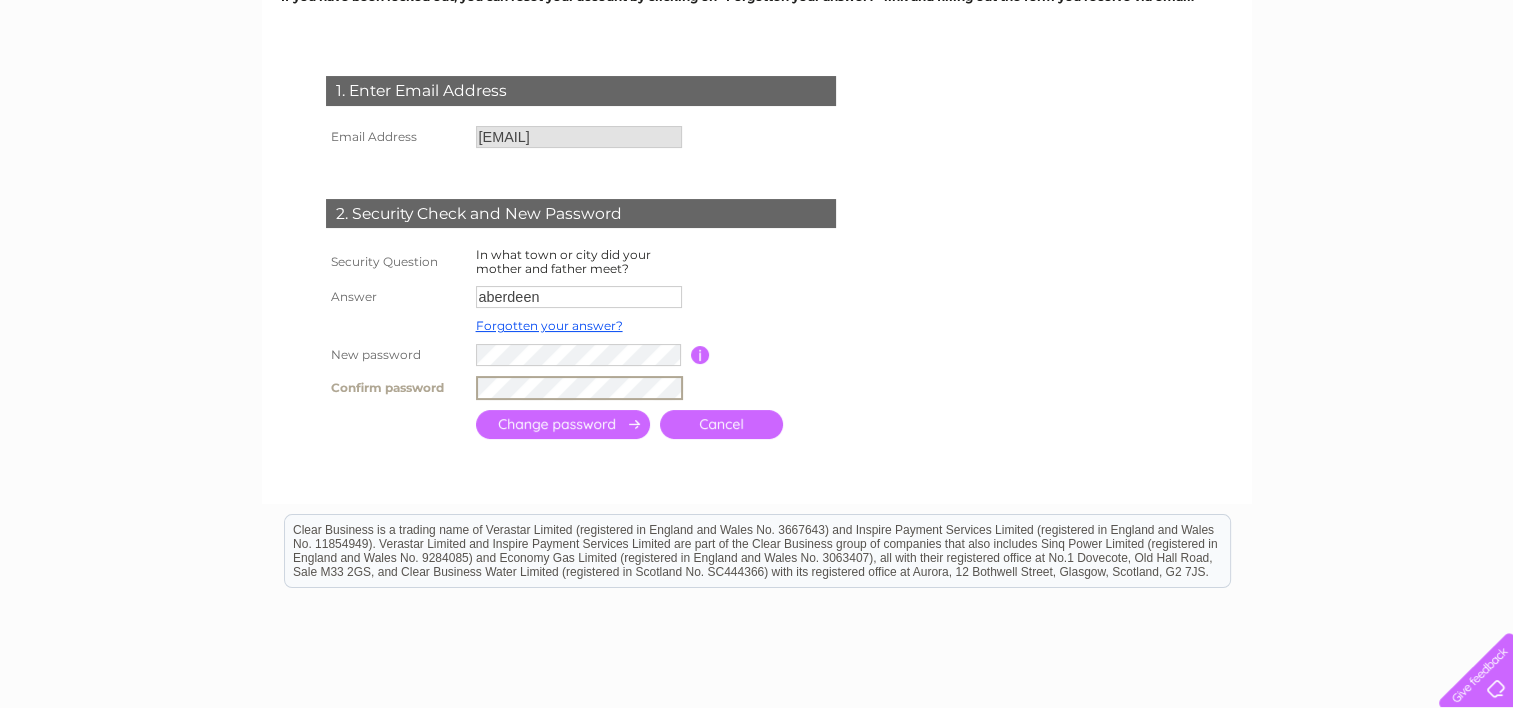 click at bounding box center [563, 424] 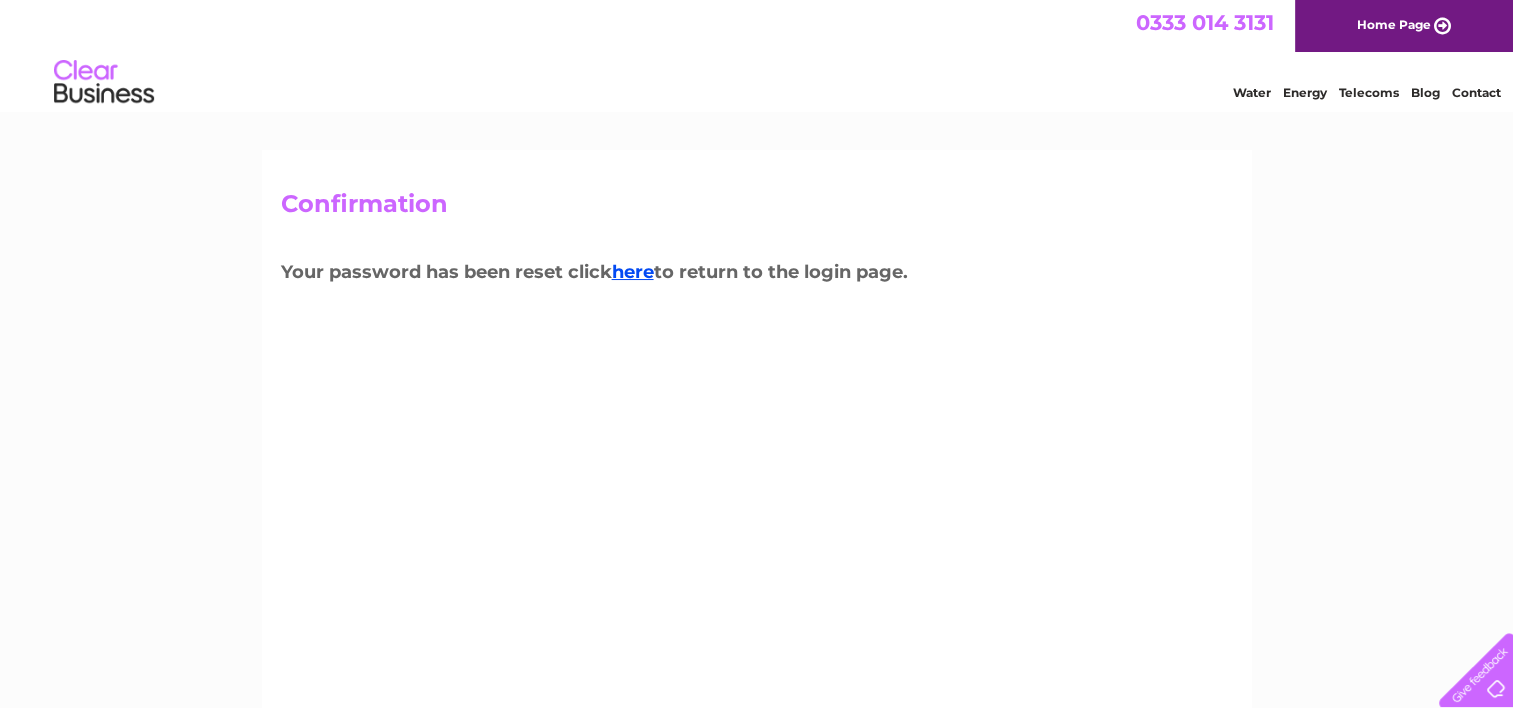 scroll, scrollTop: 0, scrollLeft: 0, axis: both 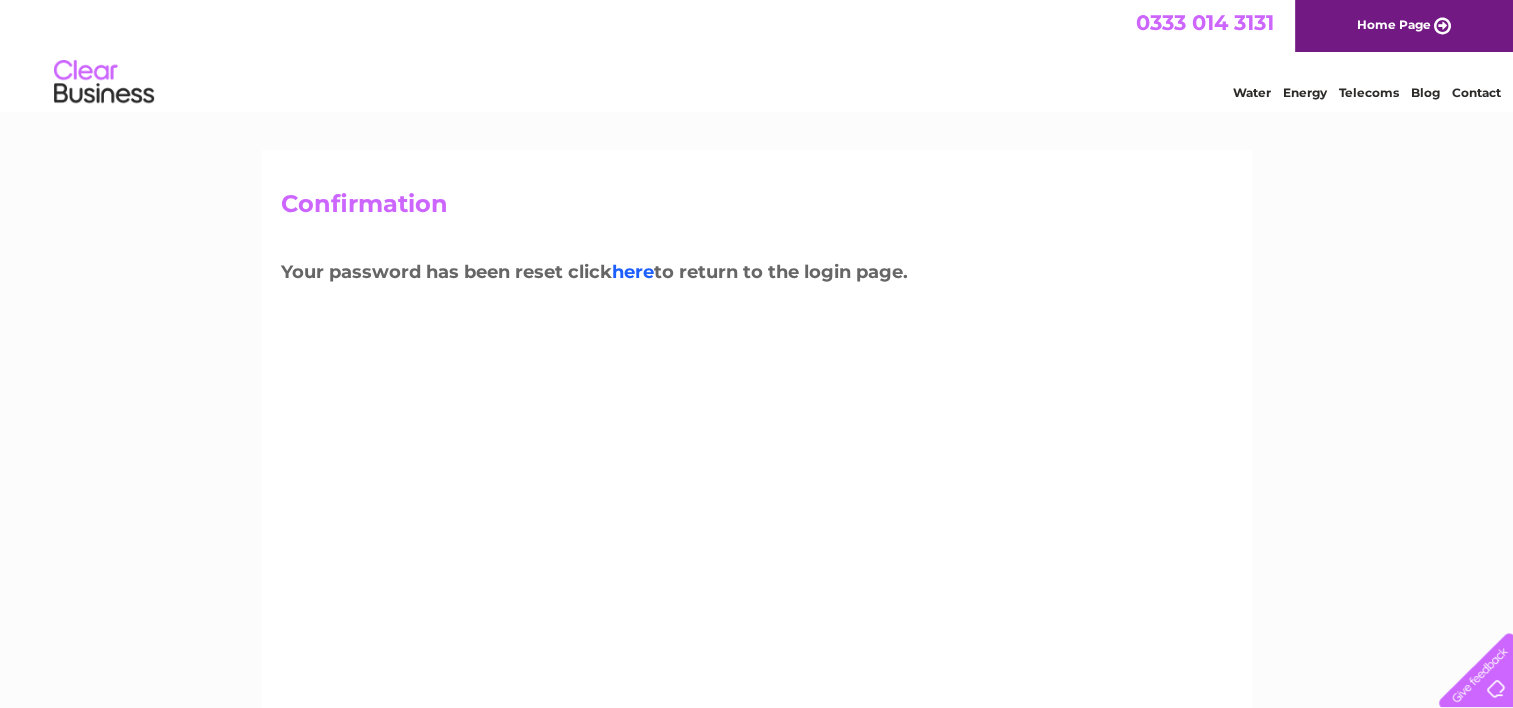 click on "here" at bounding box center (633, 272) 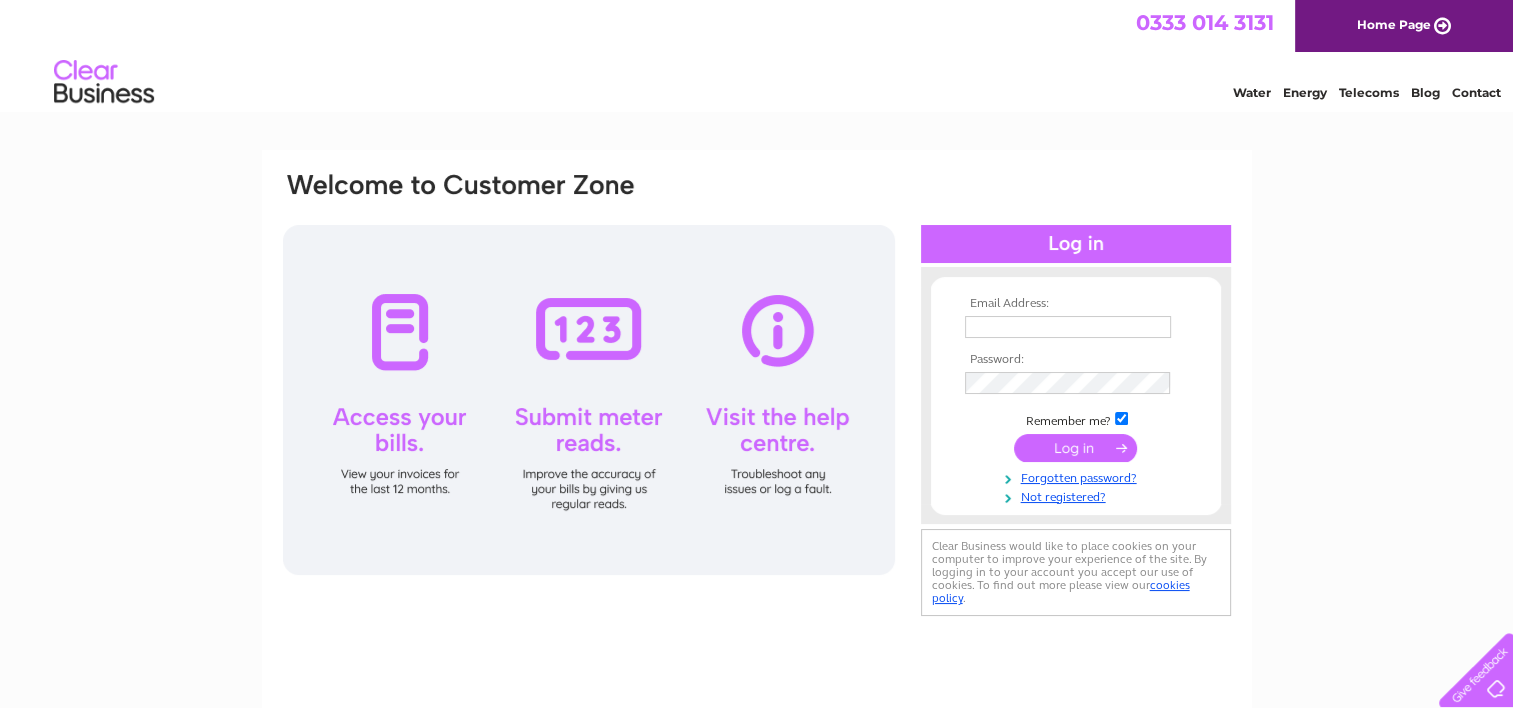 scroll, scrollTop: 0, scrollLeft: 0, axis: both 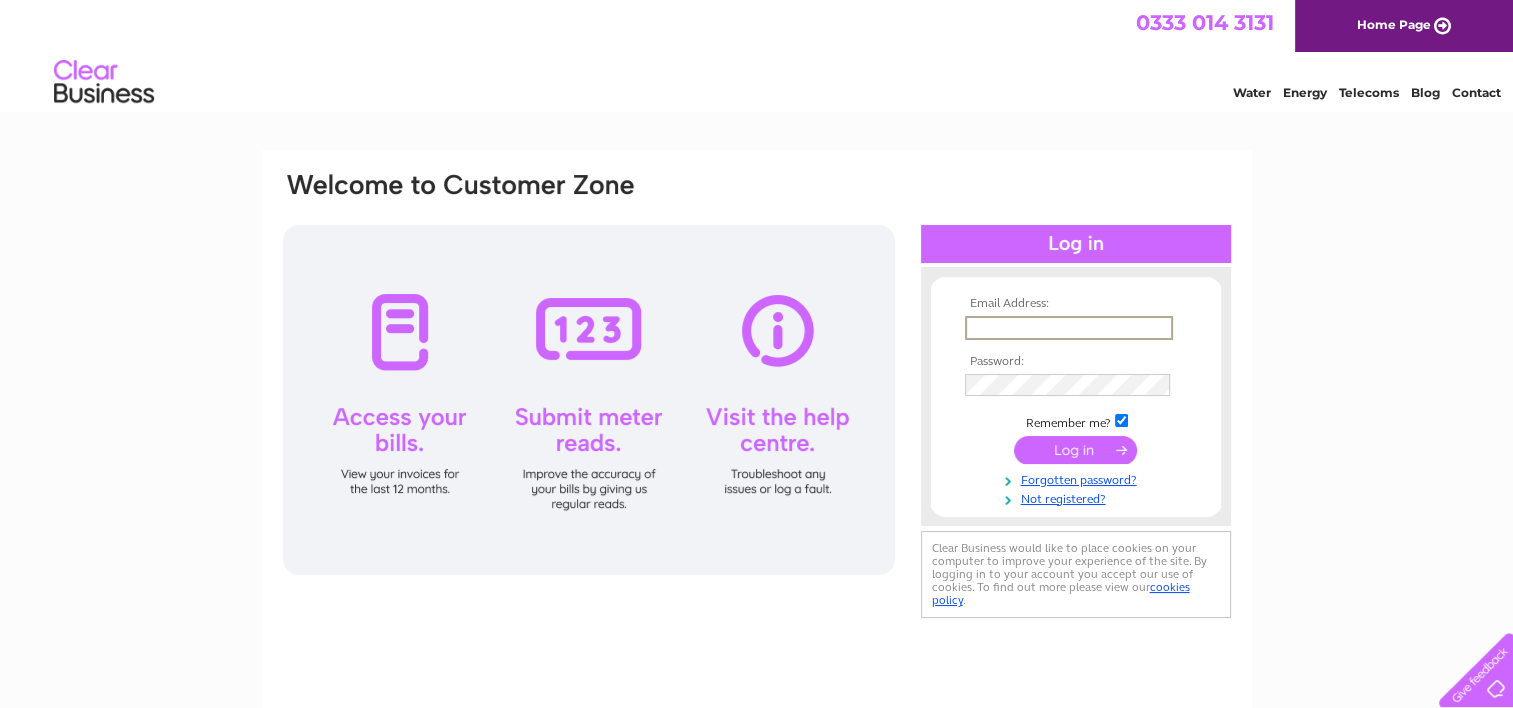 click at bounding box center [1069, 328] 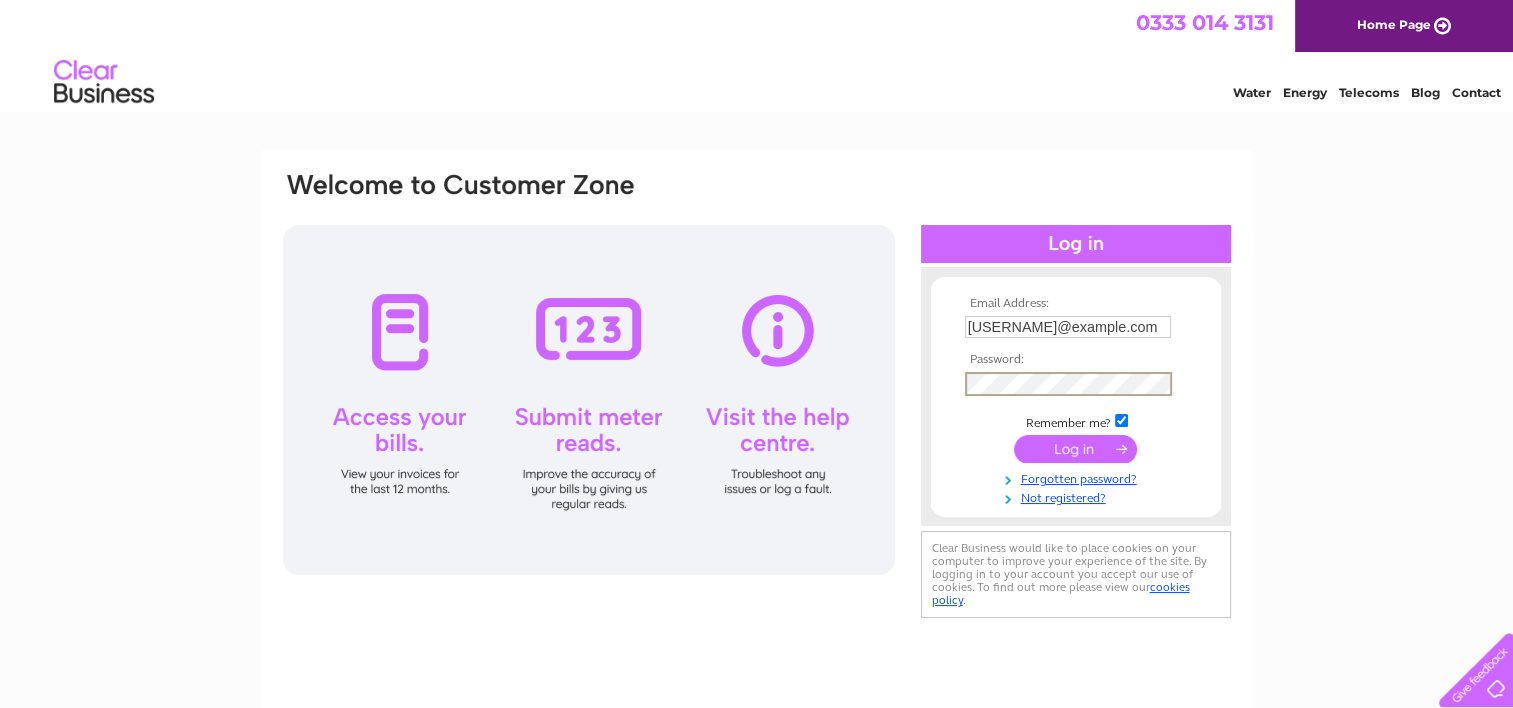 click at bounding box center [1075, 449] 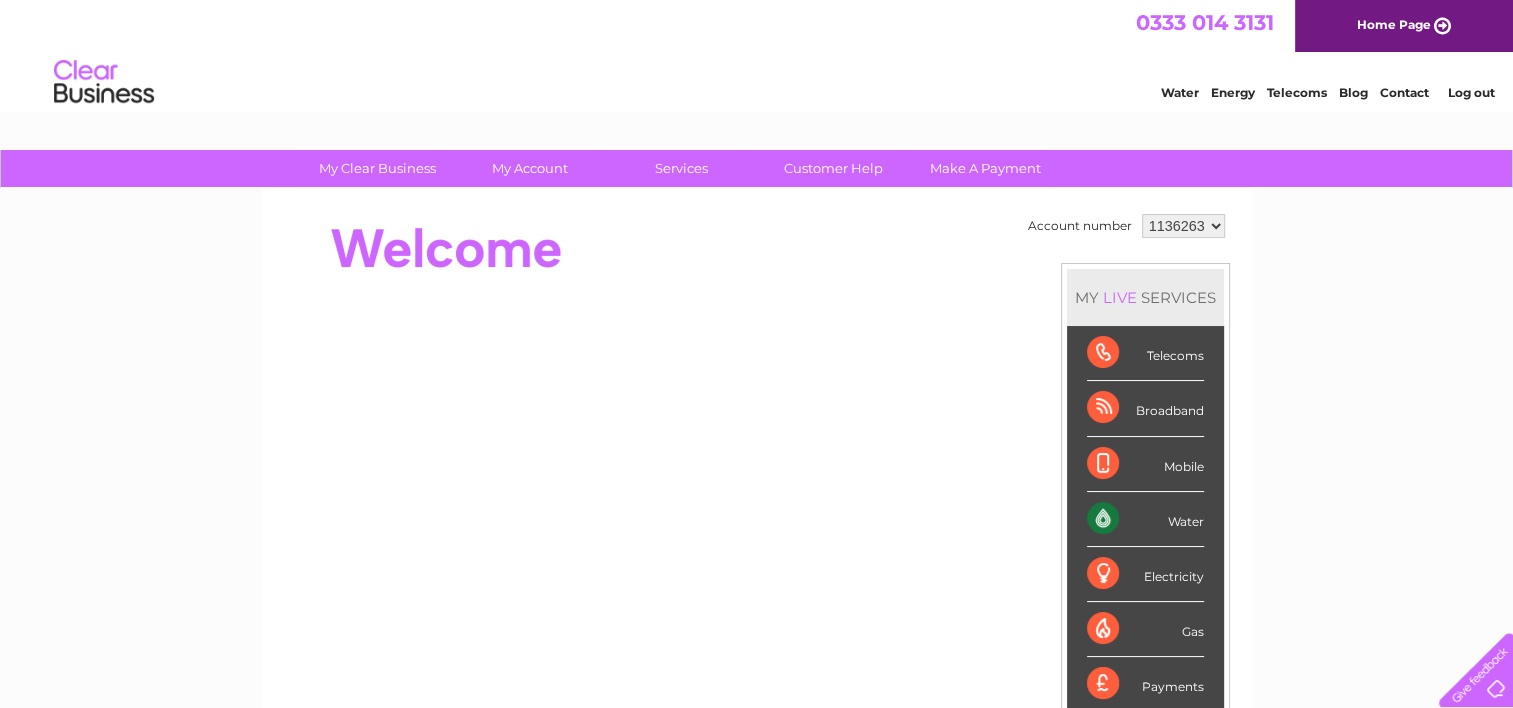 scroll, scrollTop: 0, scrollLeft: 0, axis: both 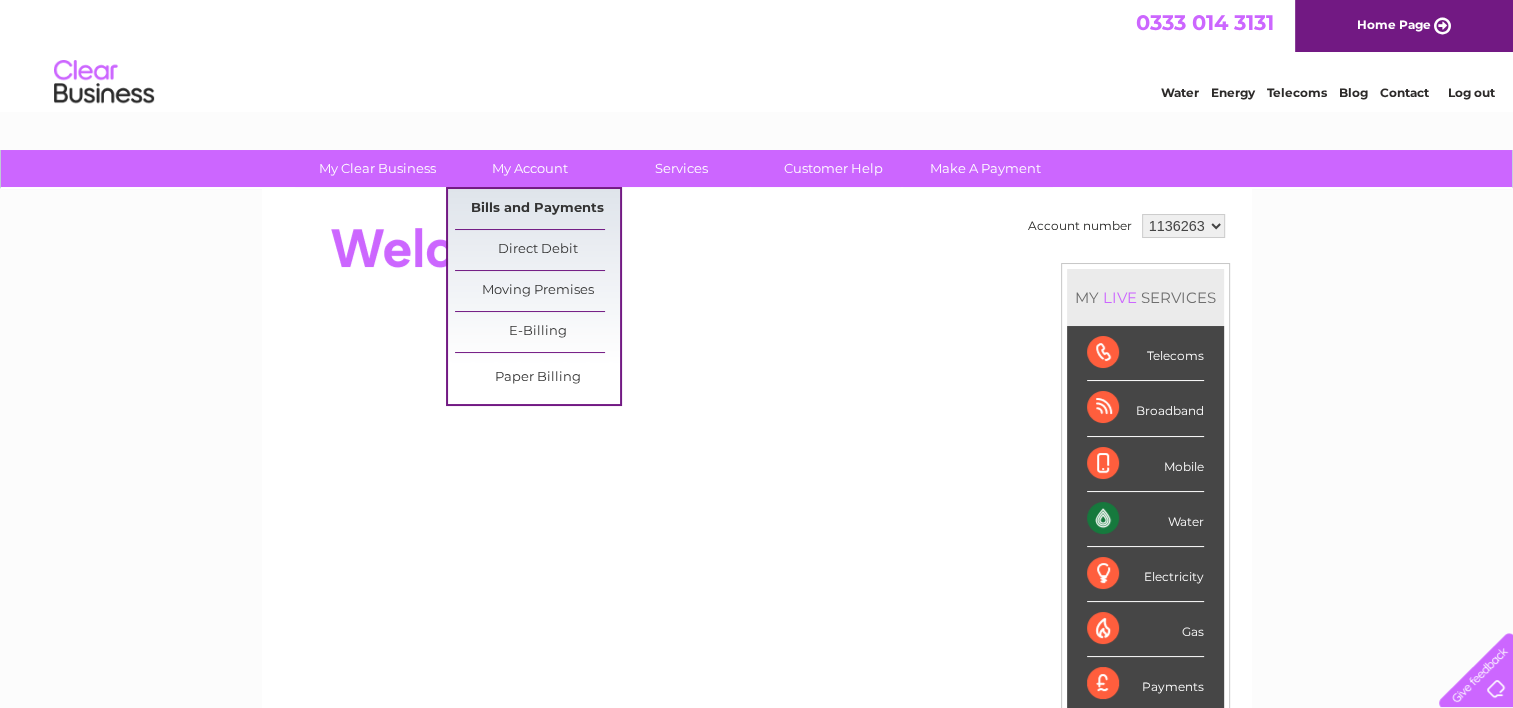 click on "Bills and Payments" at bounding box center [537, 209] 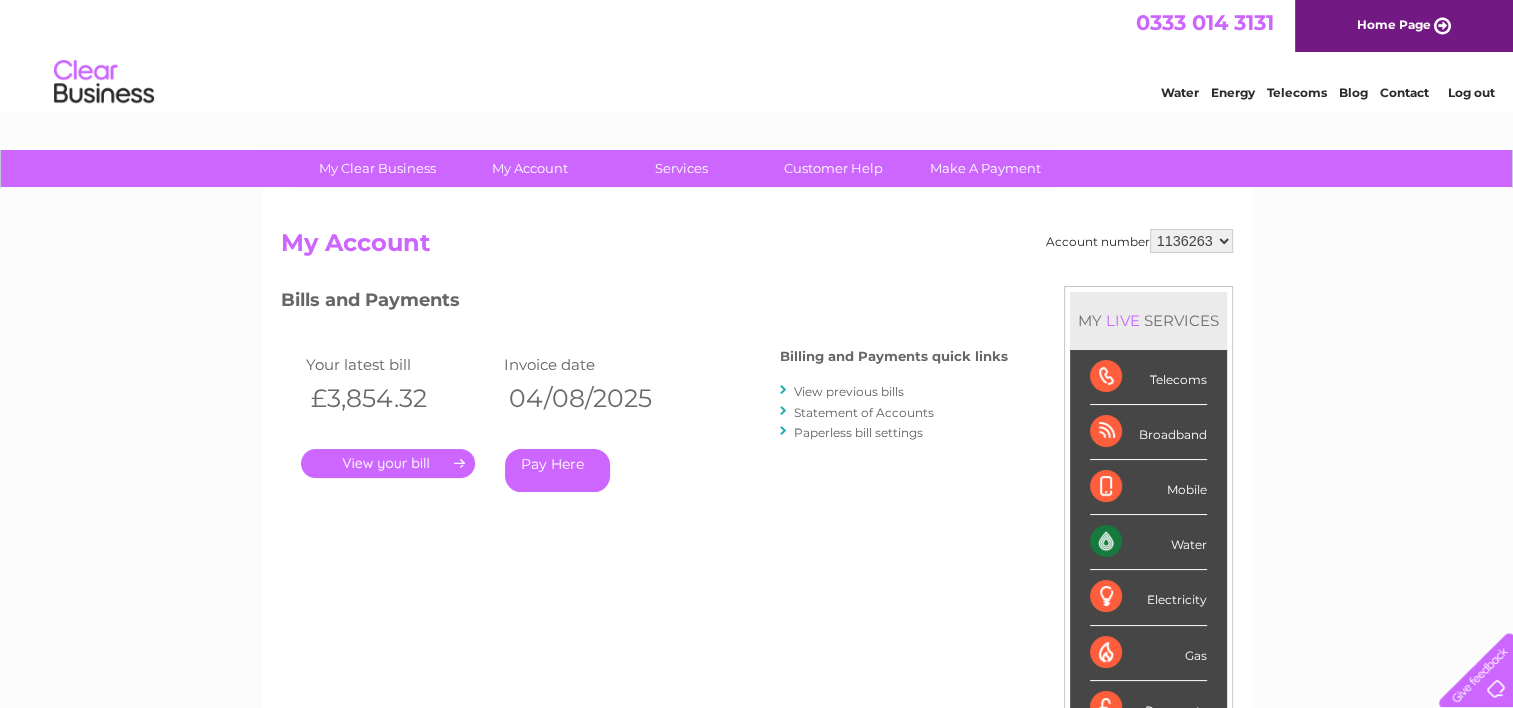 scroll, scrollTop: 0, scrollLeft: 0, axis: both 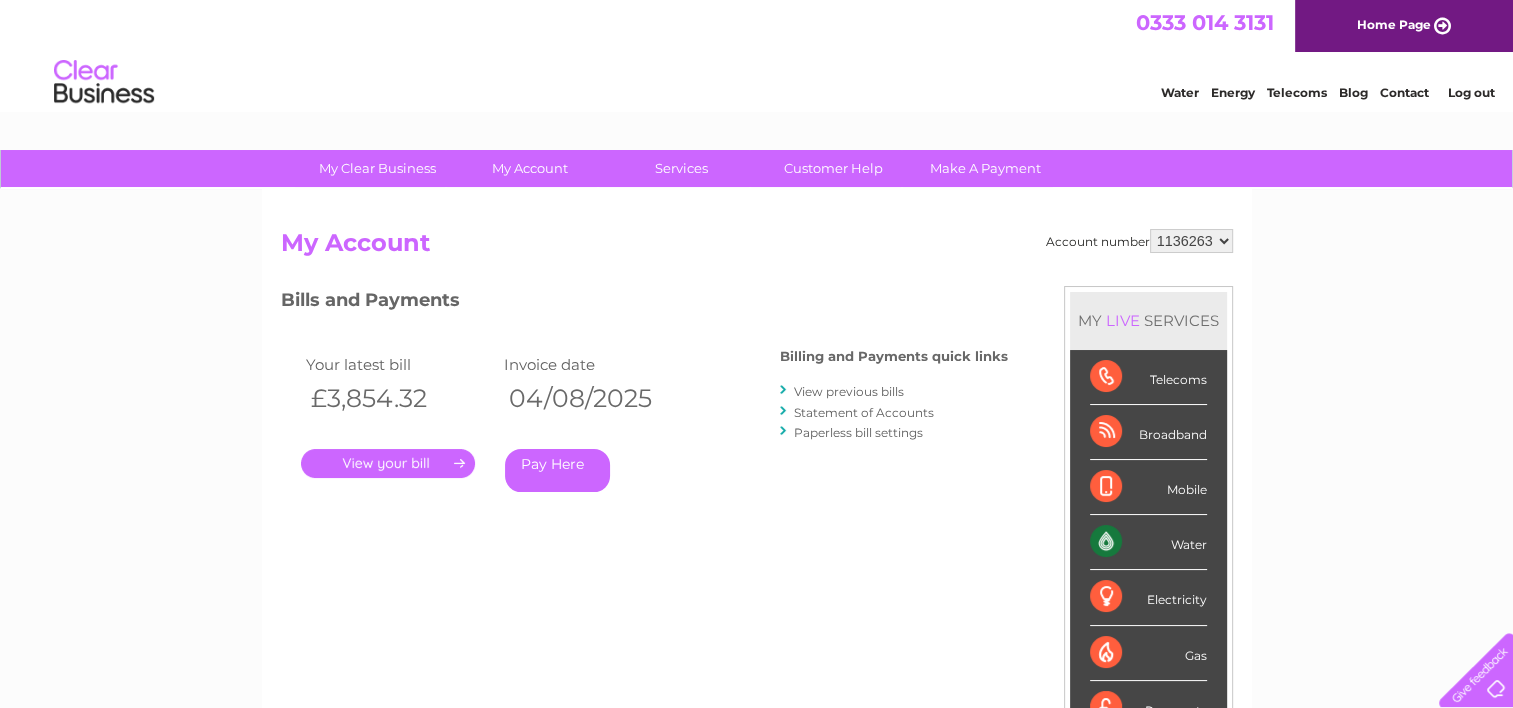 click on "." at bounding box center (388, 463) 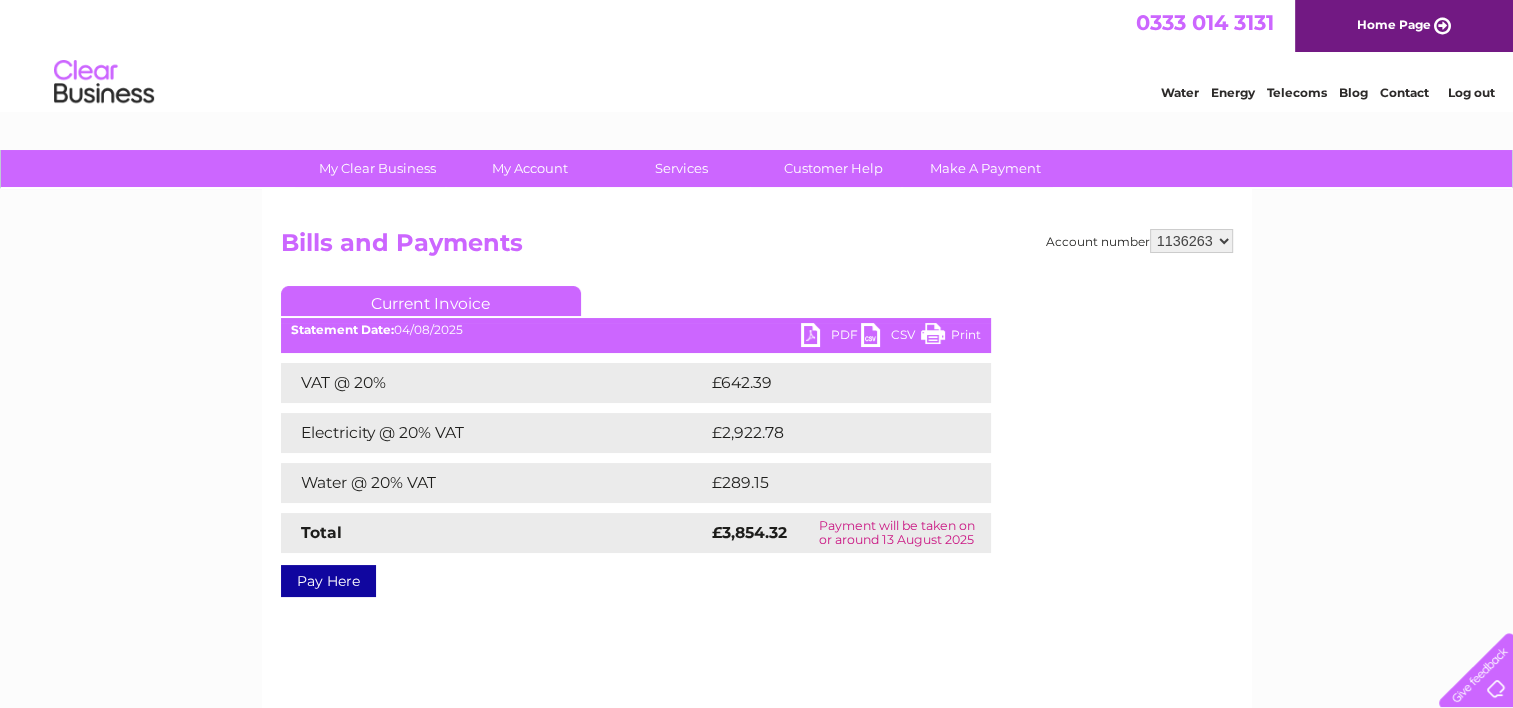 scroll, scrollTop: 0, scrollLeft: 0, axis: both 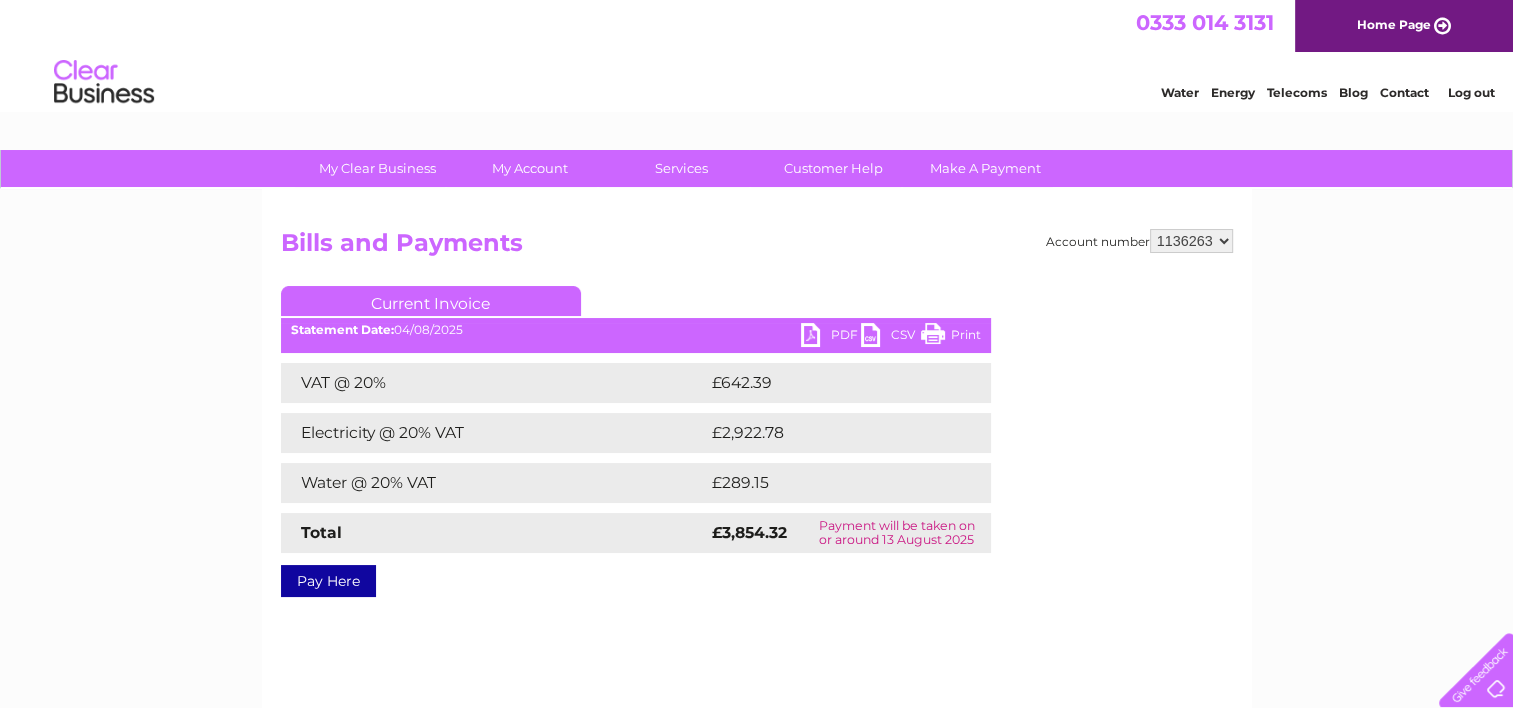 click on "PDF" at bounding box center (831, 337) 